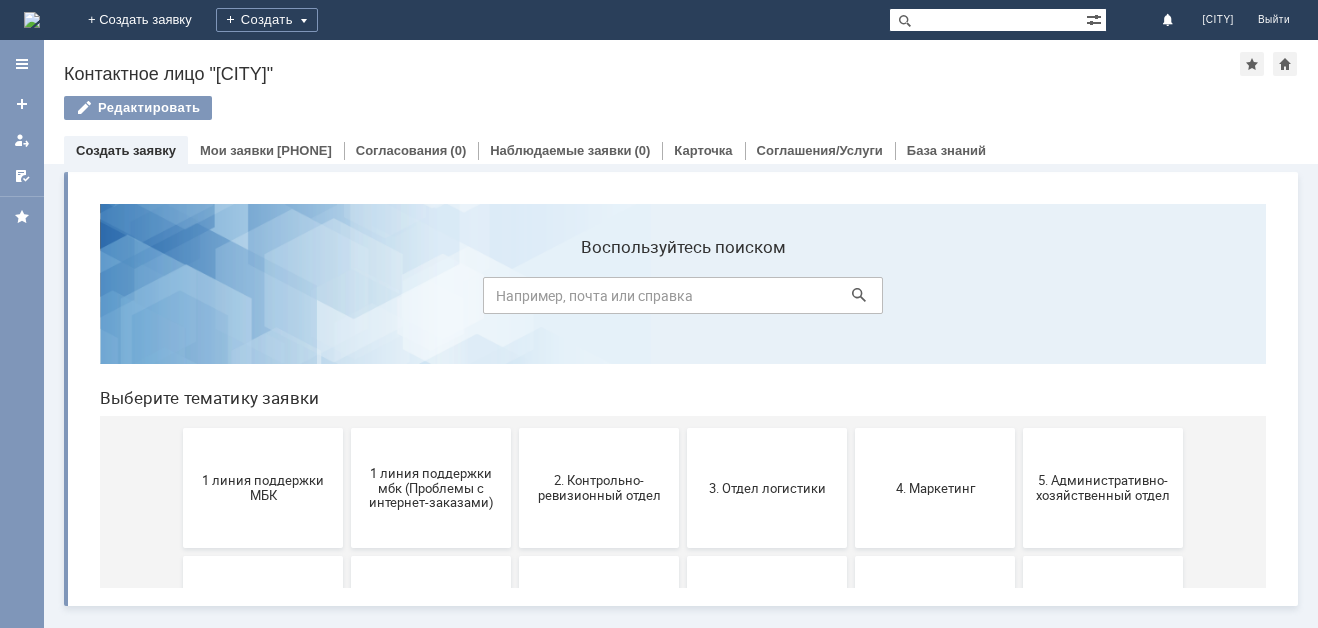 scroll, scrollTop: 0, scrollLeft: 0, axis: both 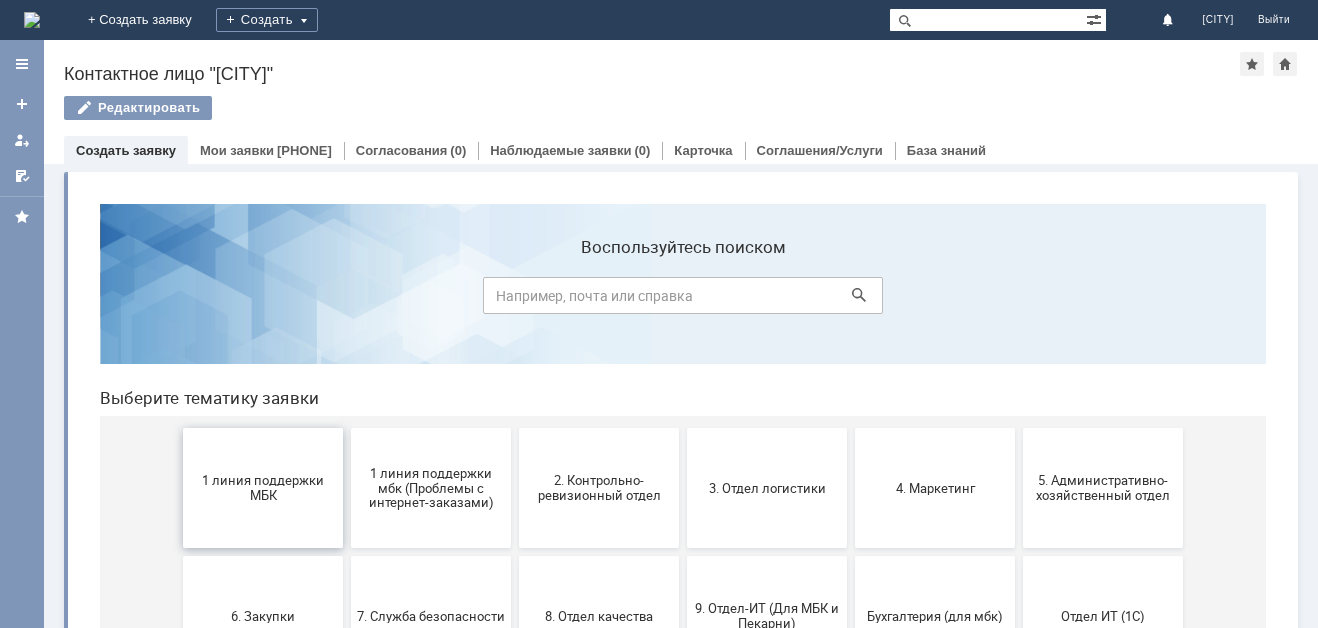 click on "1 линия поддержки МБК" at bounding box center (263, 488) 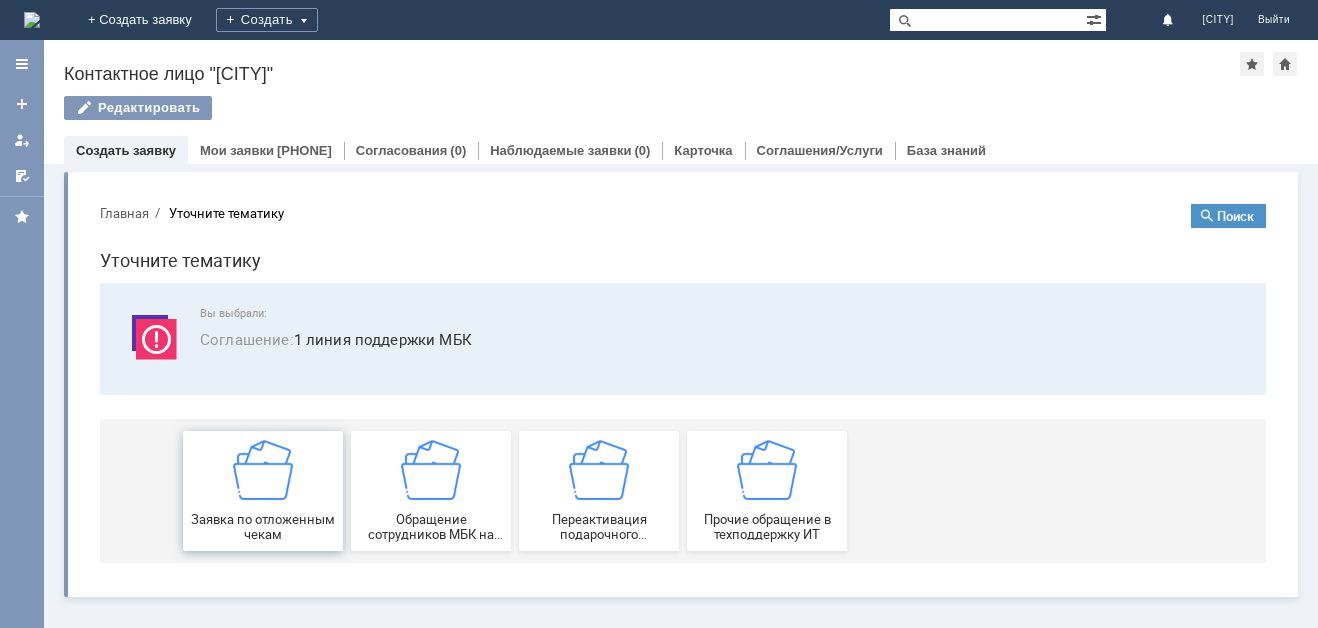 click on "Заявка по отложенным чекам" at bounding box center (263, 491) 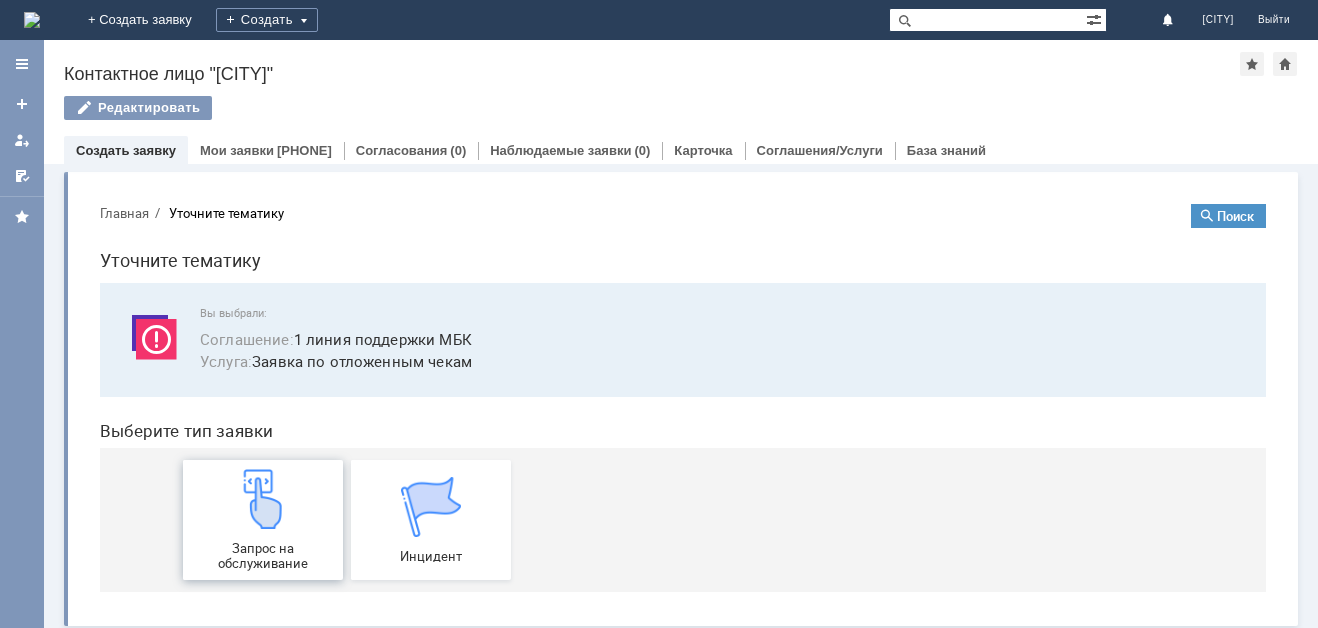 click at bounding box center [263, 499] 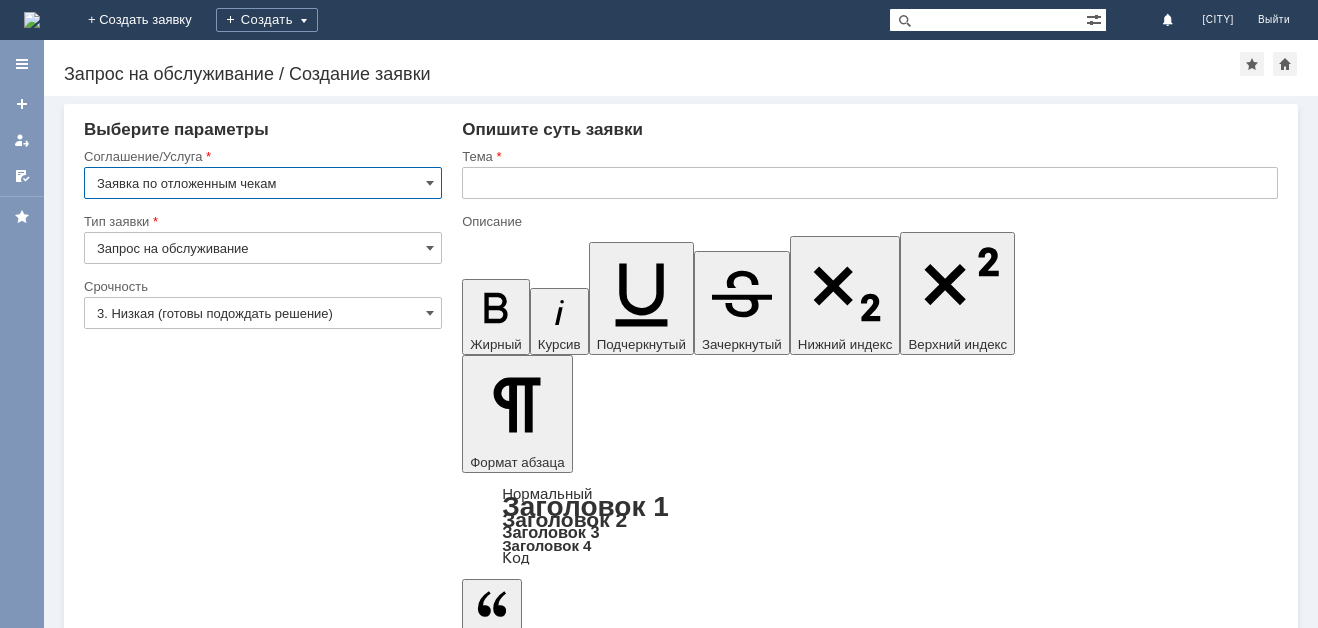 scroll, scrollTop: 0, scrollLeft: 0, axis: both 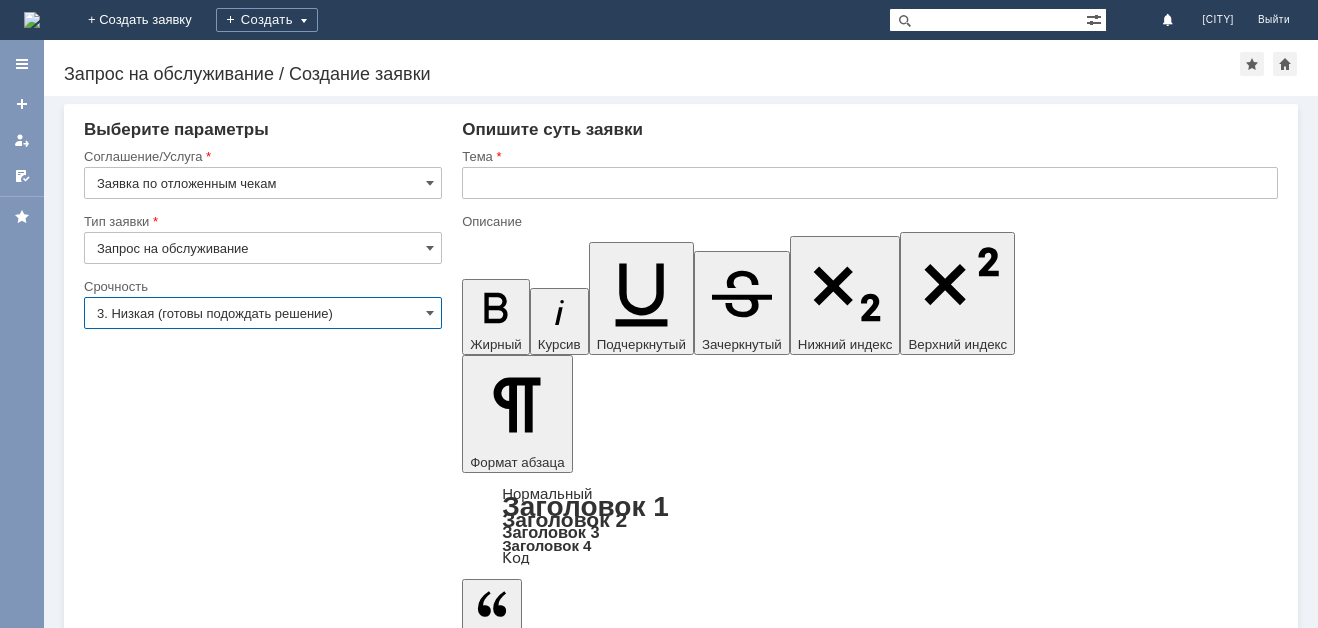 click on "3. Низкая (готовы подождать решение)" at bounding box center [263, 313] 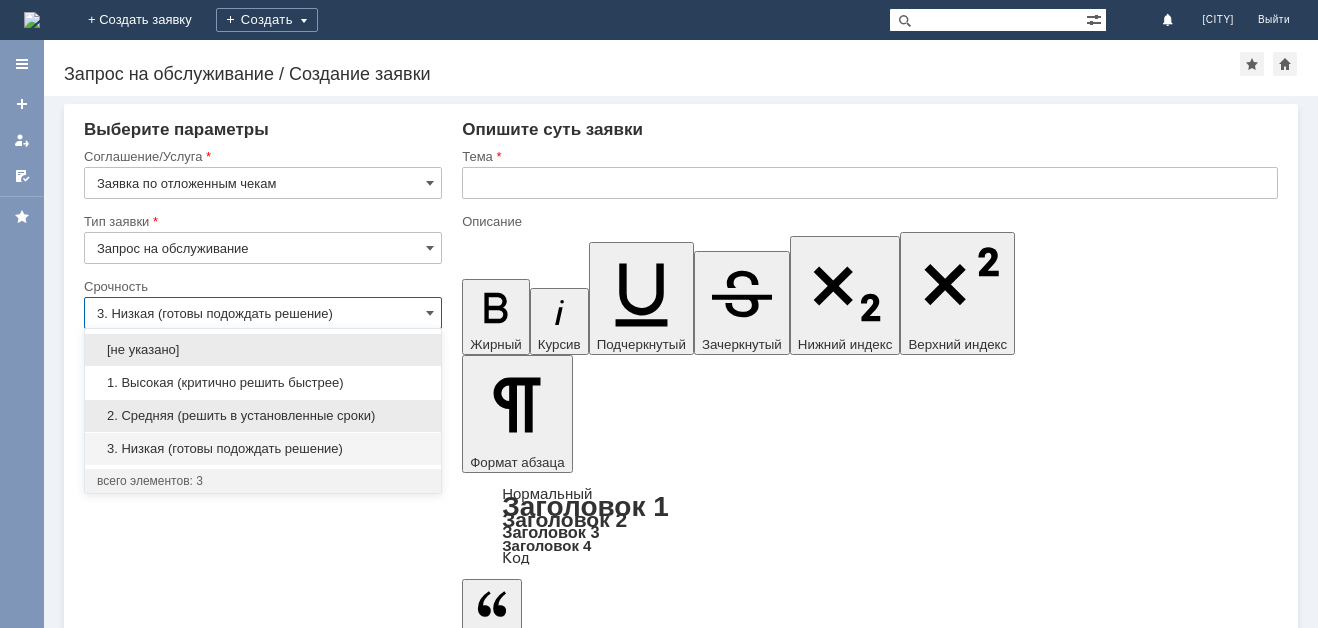 click on "2. Средняя (решить в установленные сроки)" at bounding box center (263, 416) 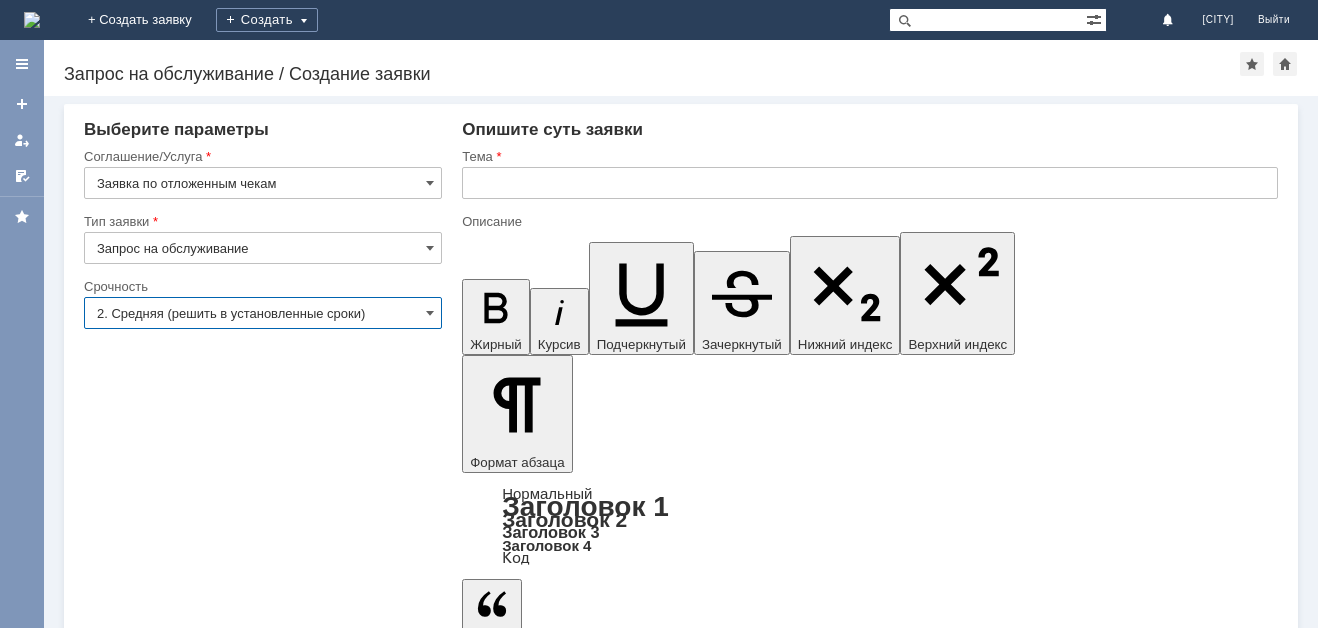 type on "2. Средняя (решить в установленные сроки)" 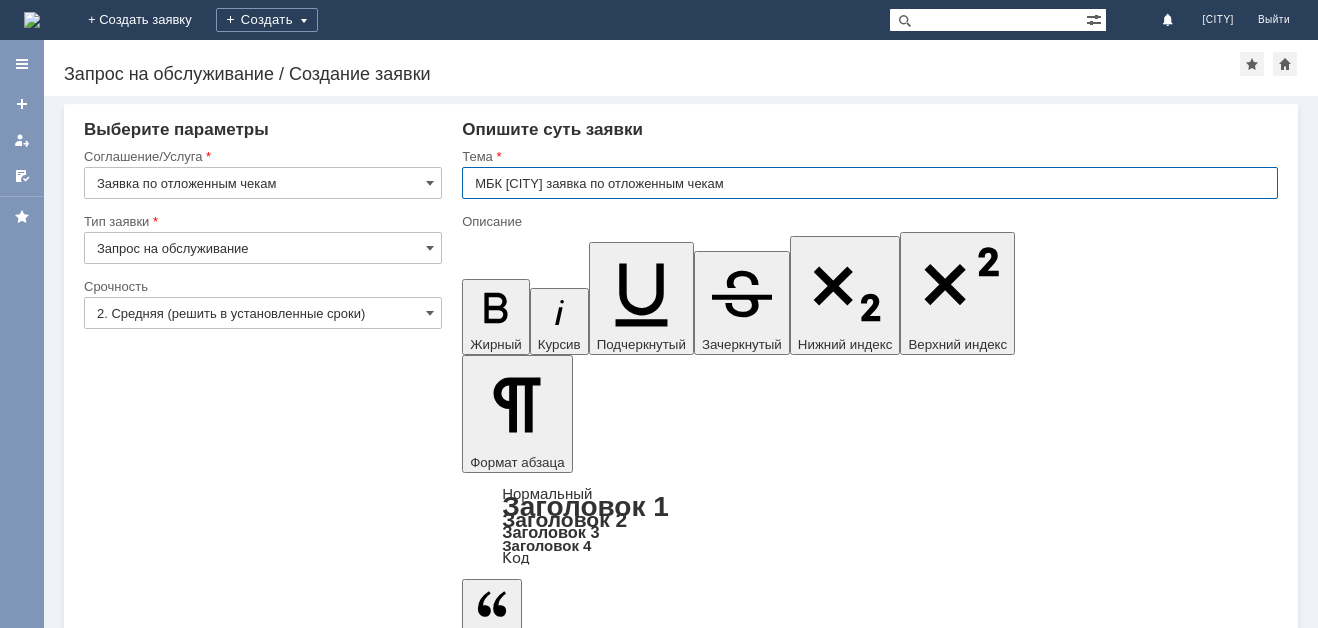 type on "МБК Киреевск заявка по отложенным чекам" 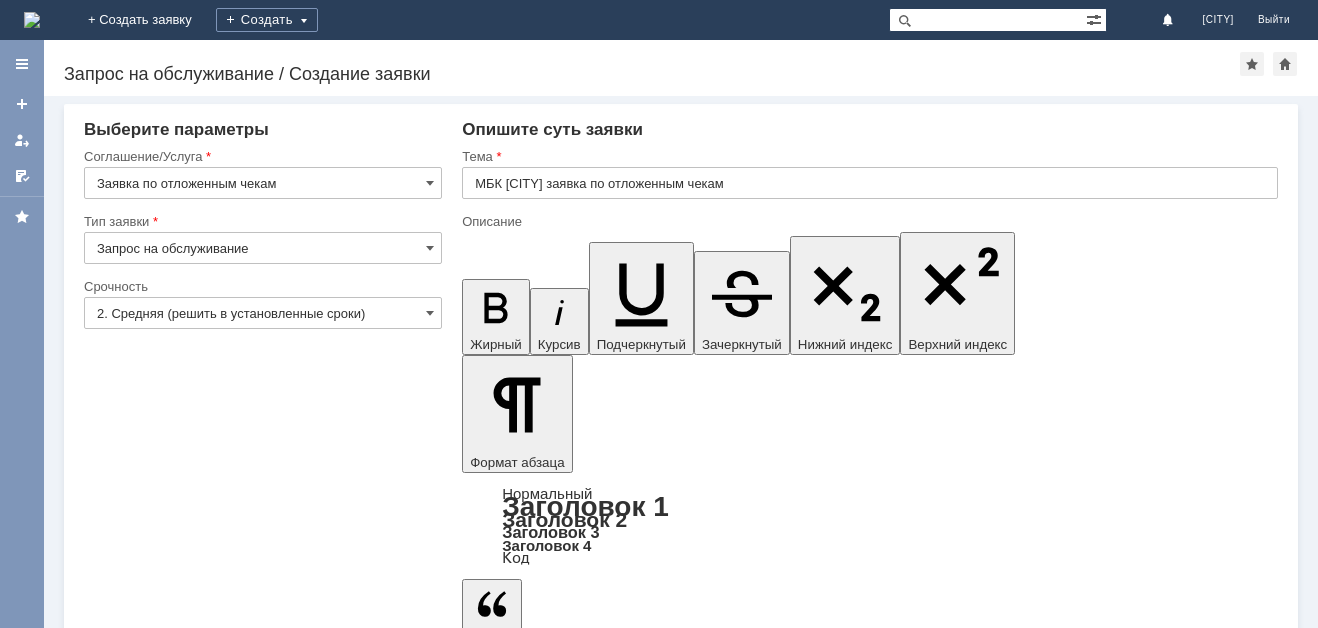 click at bounding box center (625, 5332) 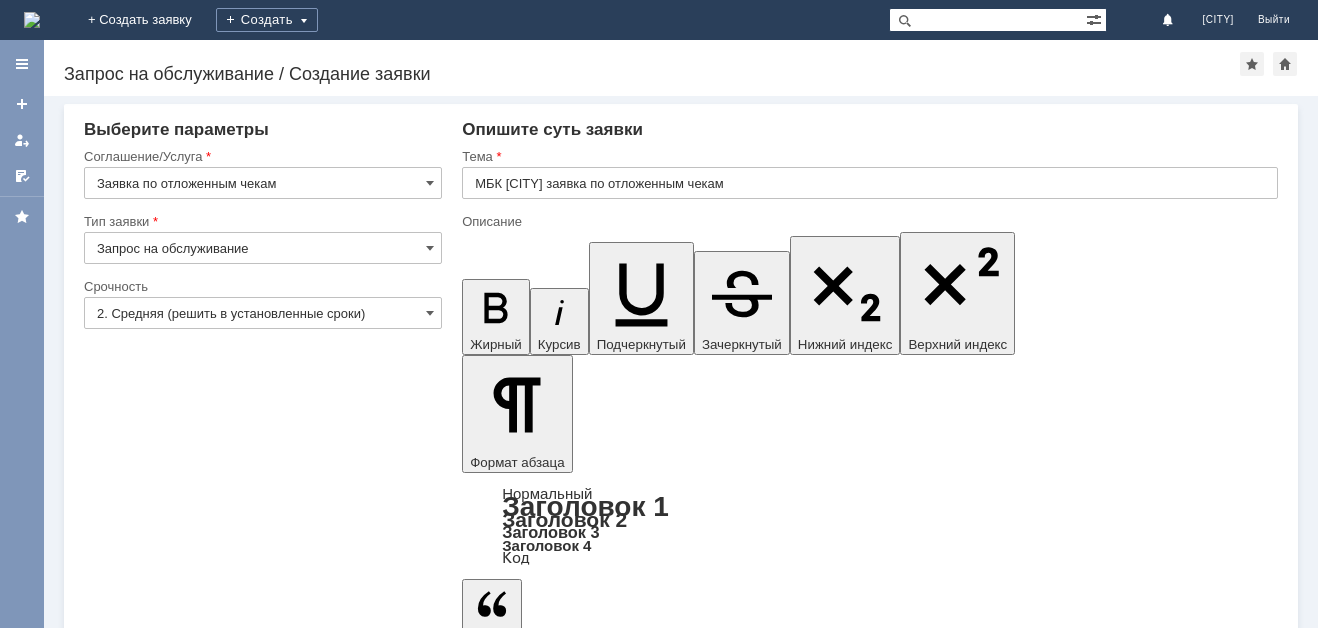 type 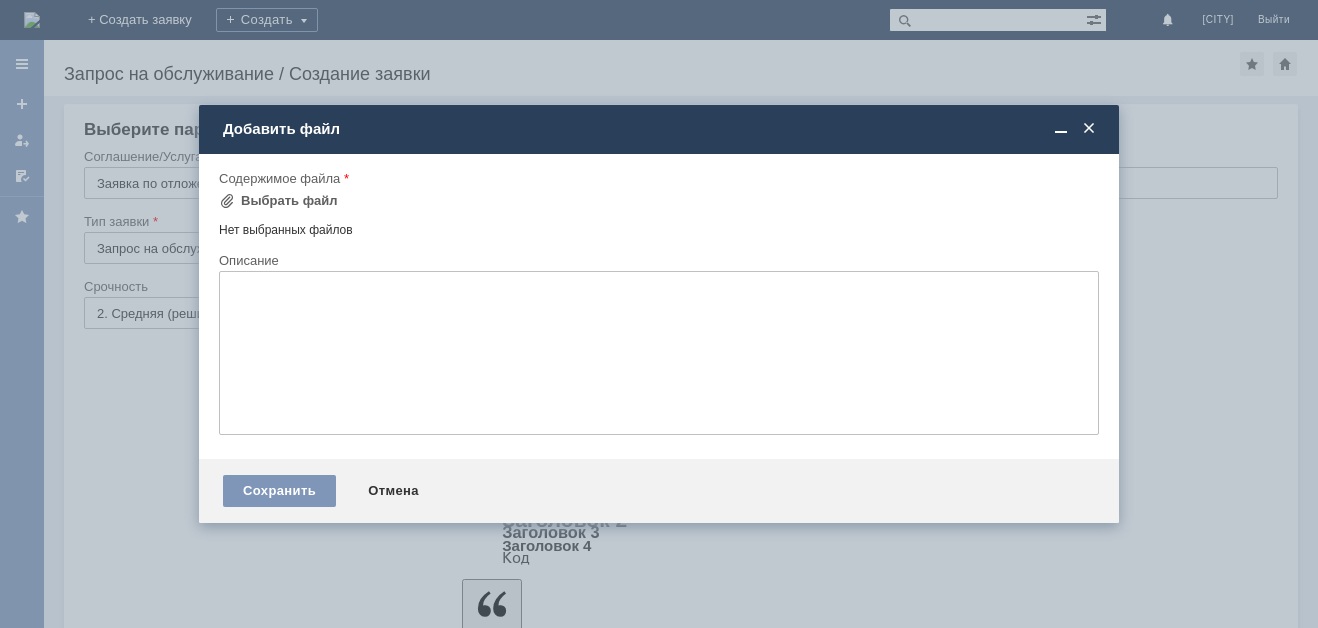 click on "Содержимое файла" at bounding box center [659, 179] 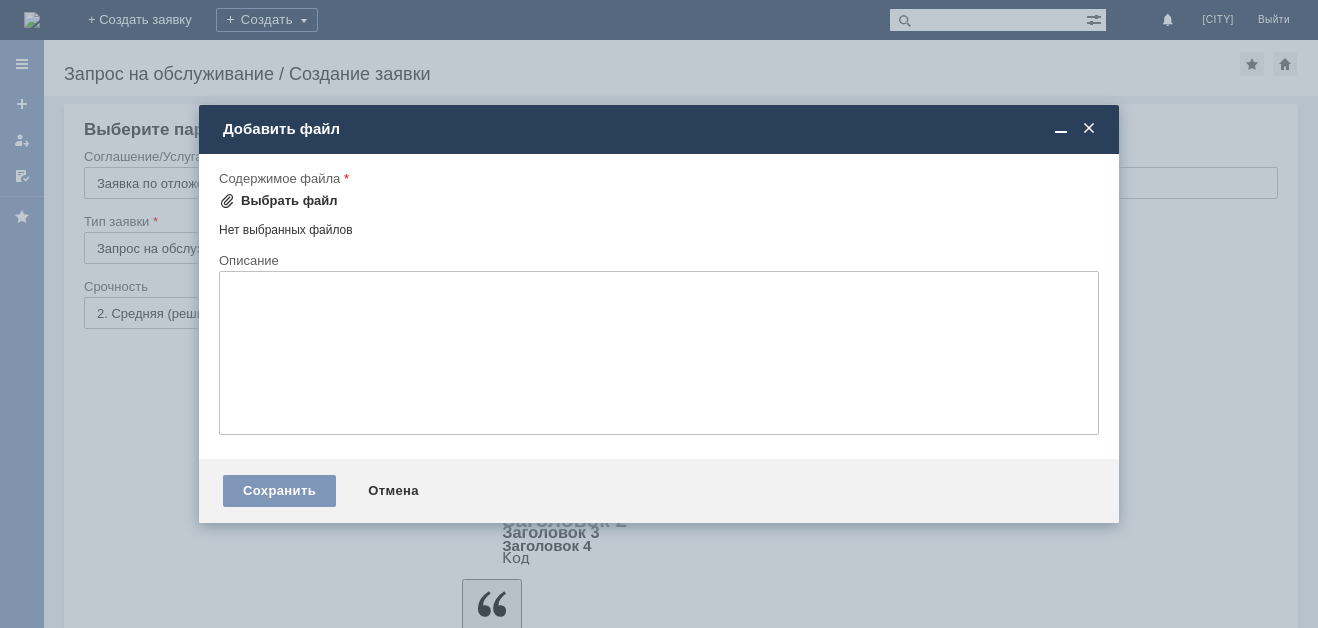 click on "Выбрать файл" at bounding box center (289, 201) 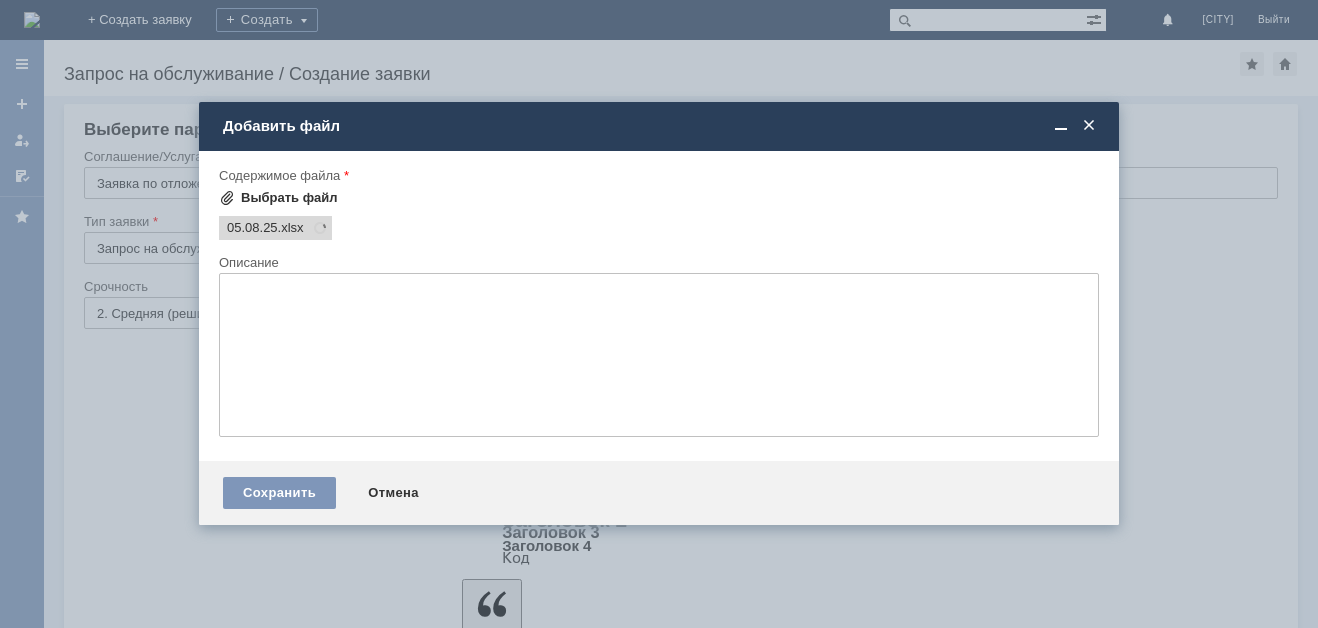 scroll, scrollTop: 0, scrollLeft: 0, axis: both 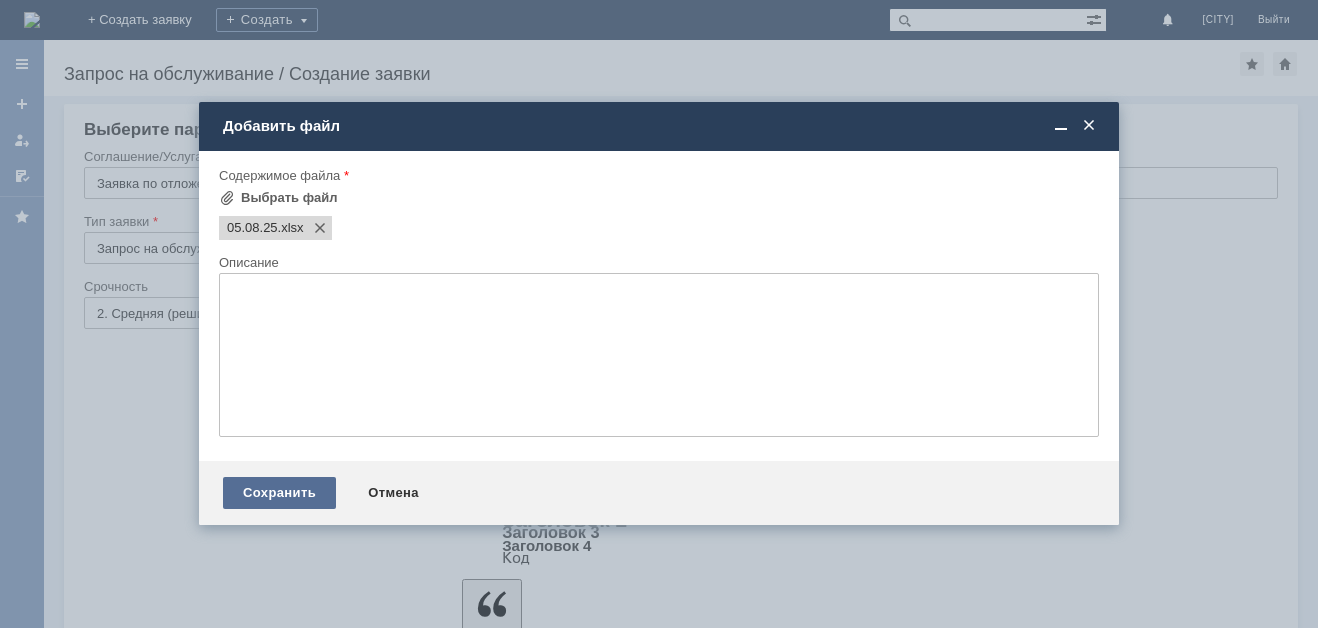 click on "Сохранить" at bounding box center [279, 493] 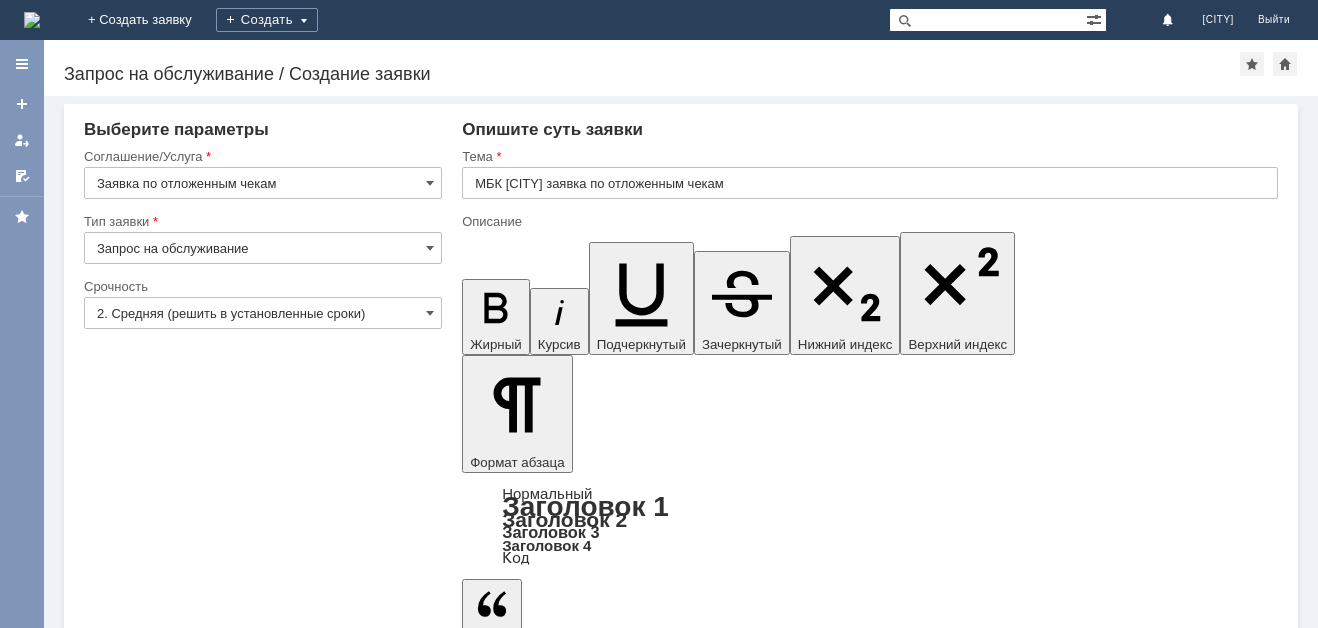 click on "Сохранить" at bounding box center (144, 5623) 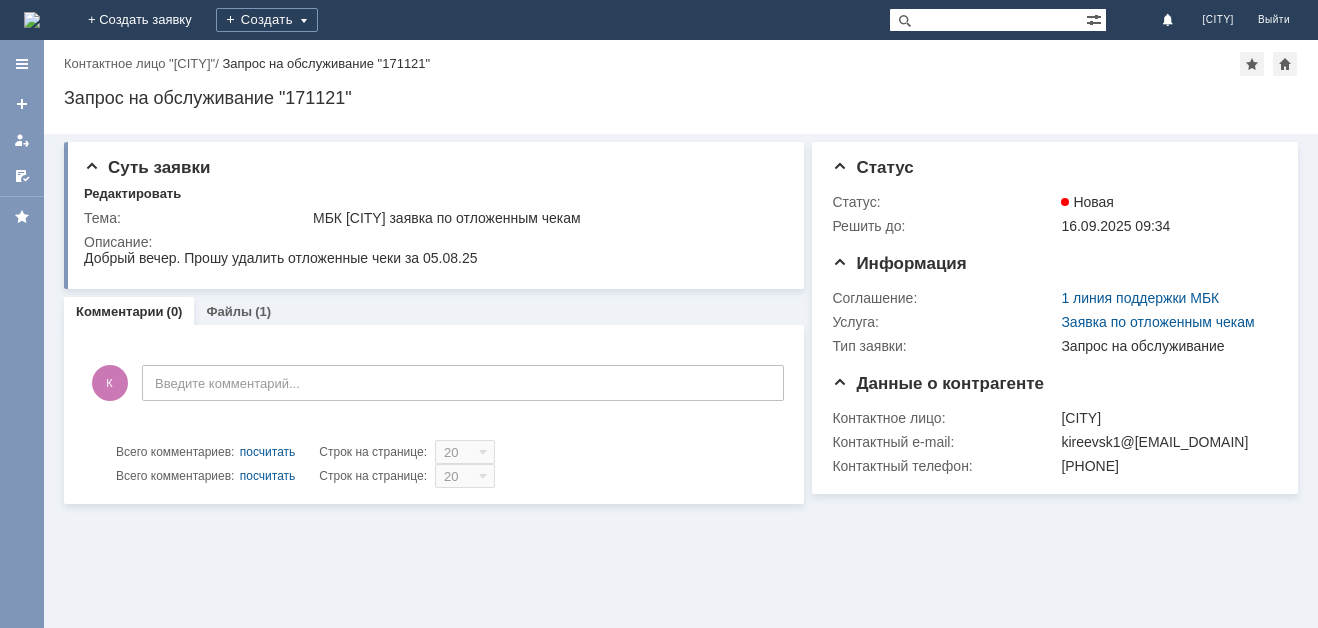 scroll, scrollTop: 0, scrollLeft: 0, axis: both 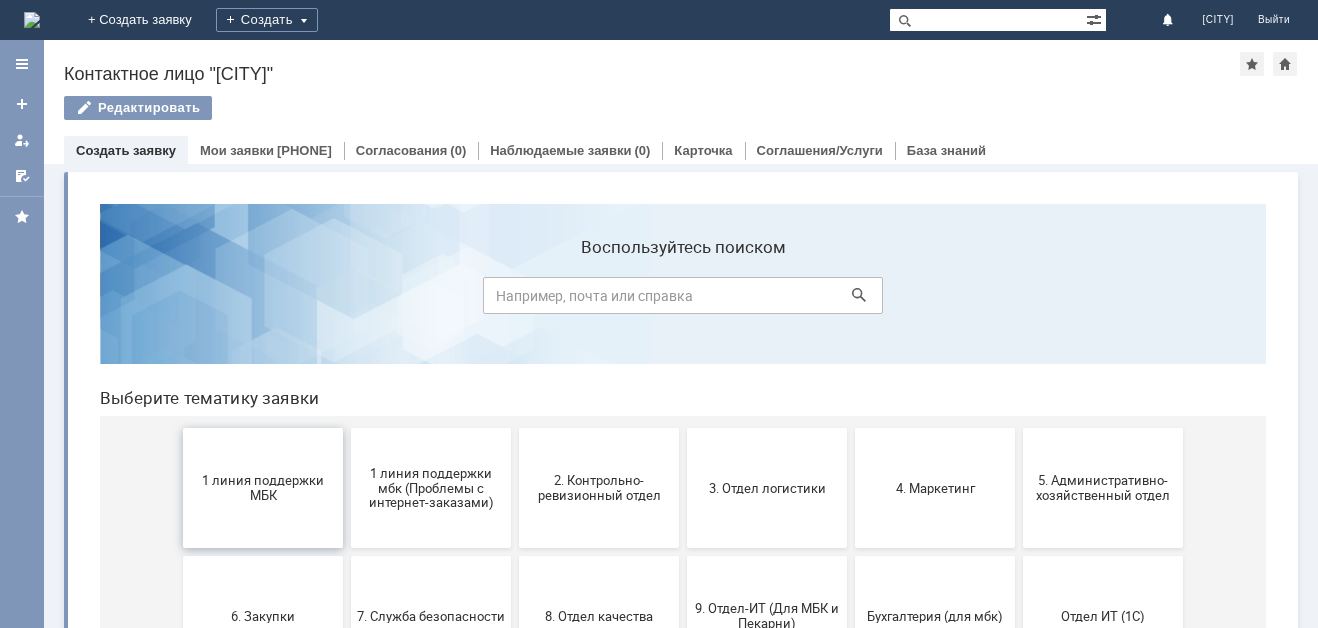click on "1 линия поддержки МБК" at bounding box center (263, 488) 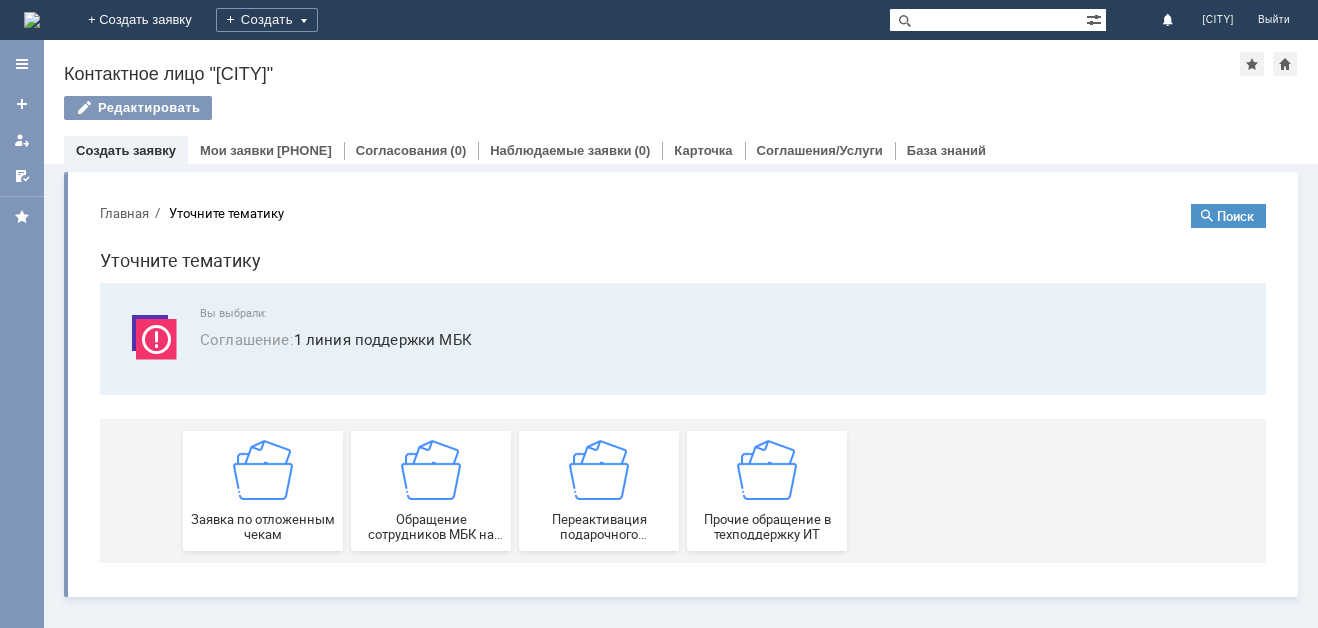click at bounding box center [263, 470] 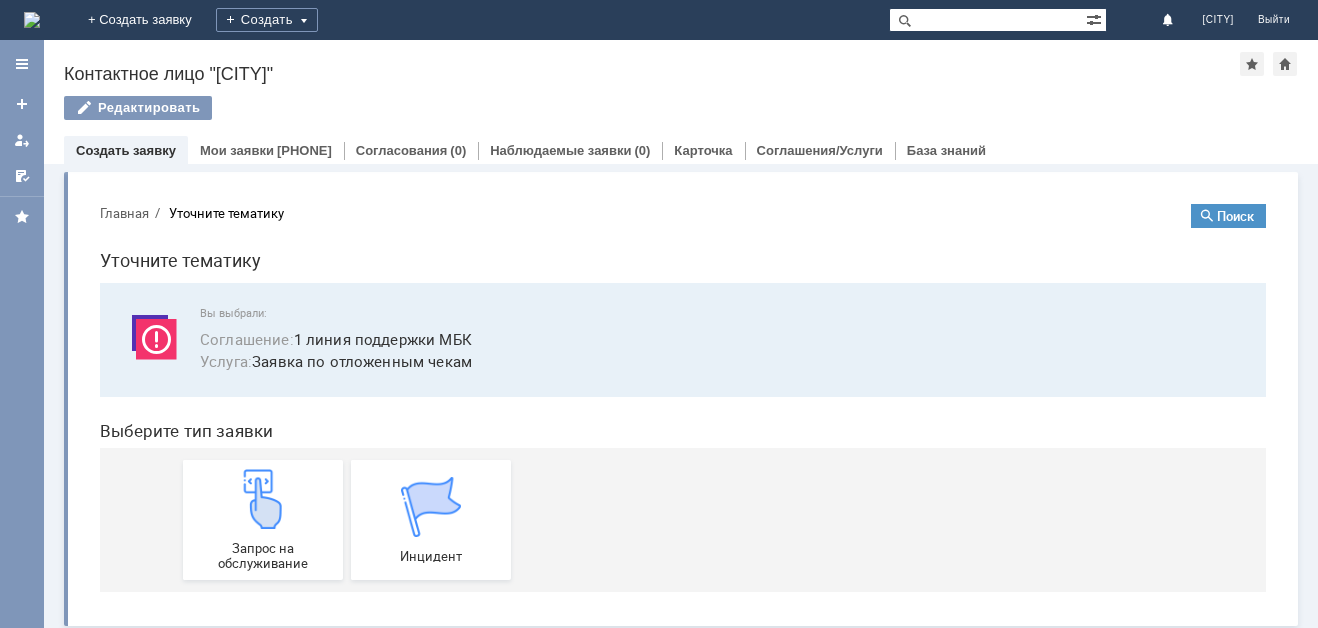 click at bounding box center [263, 499] 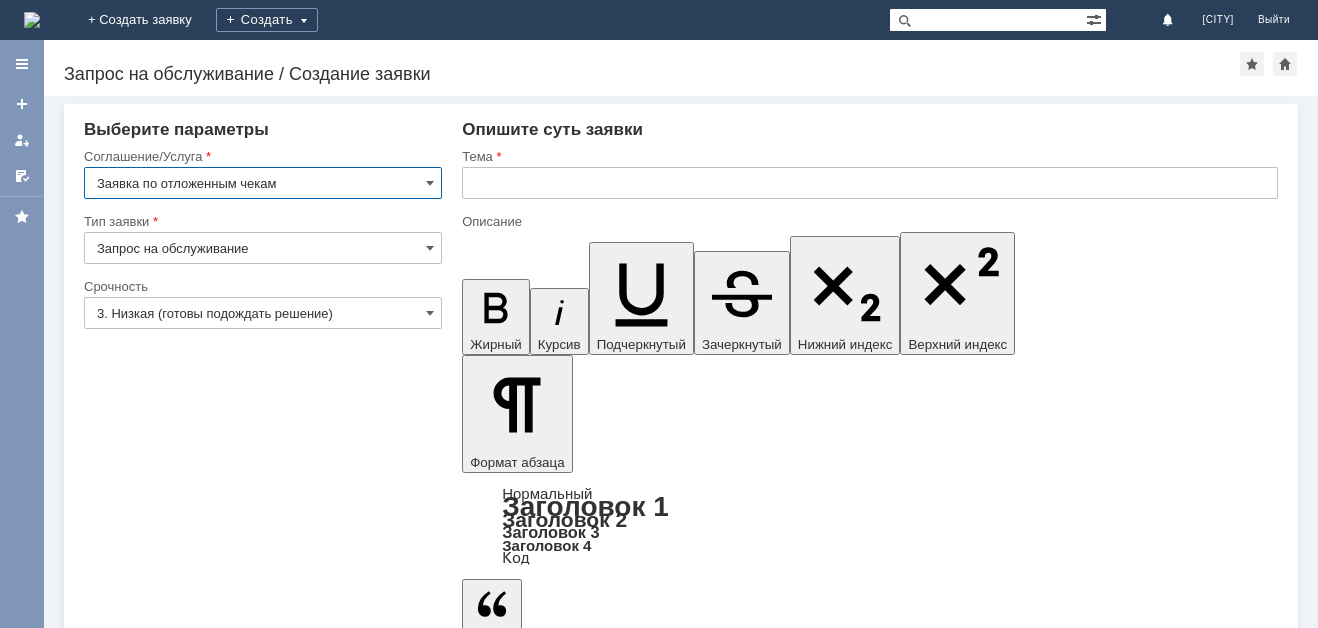 scroll, scrollTop: 0, scrollLeft: 0, axis: both 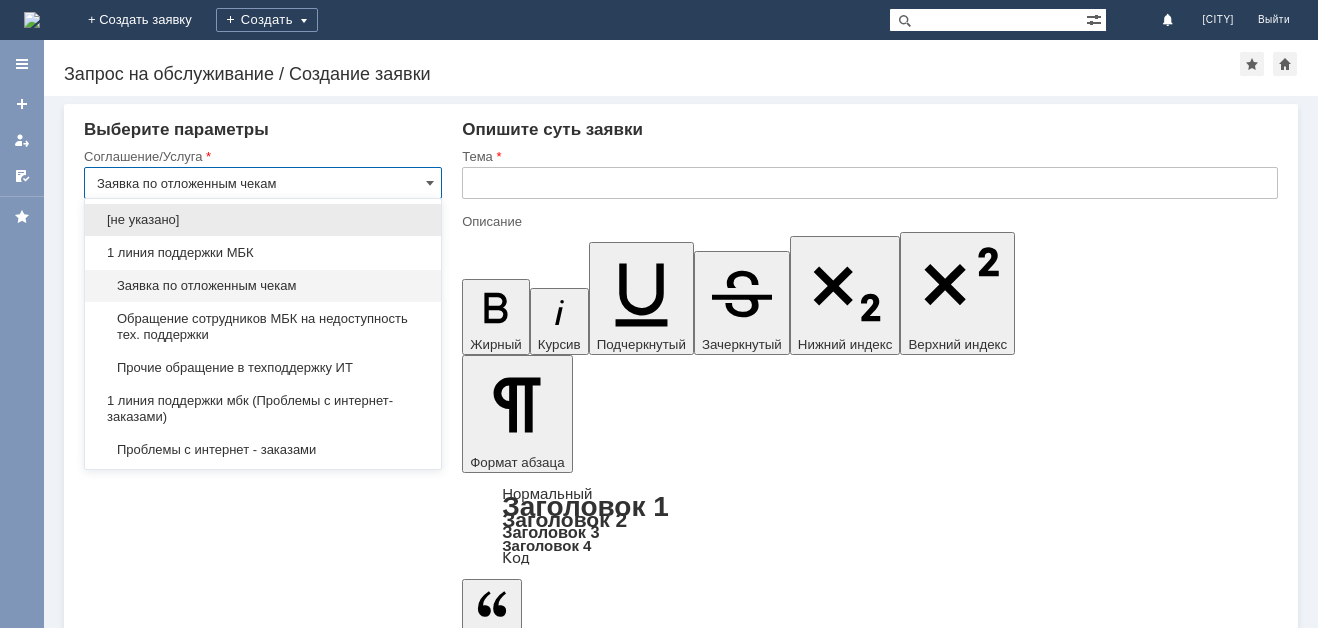 click at bounding box center (625, 5389) 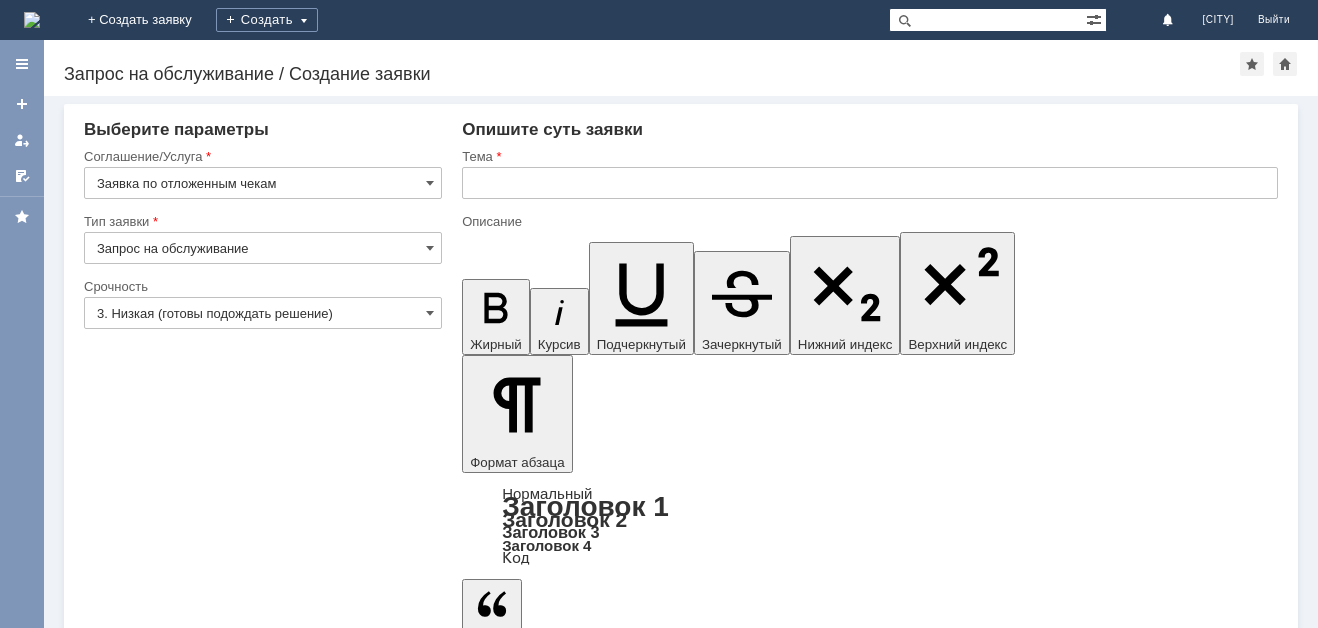 type on "Заявка по отложенным чекам" 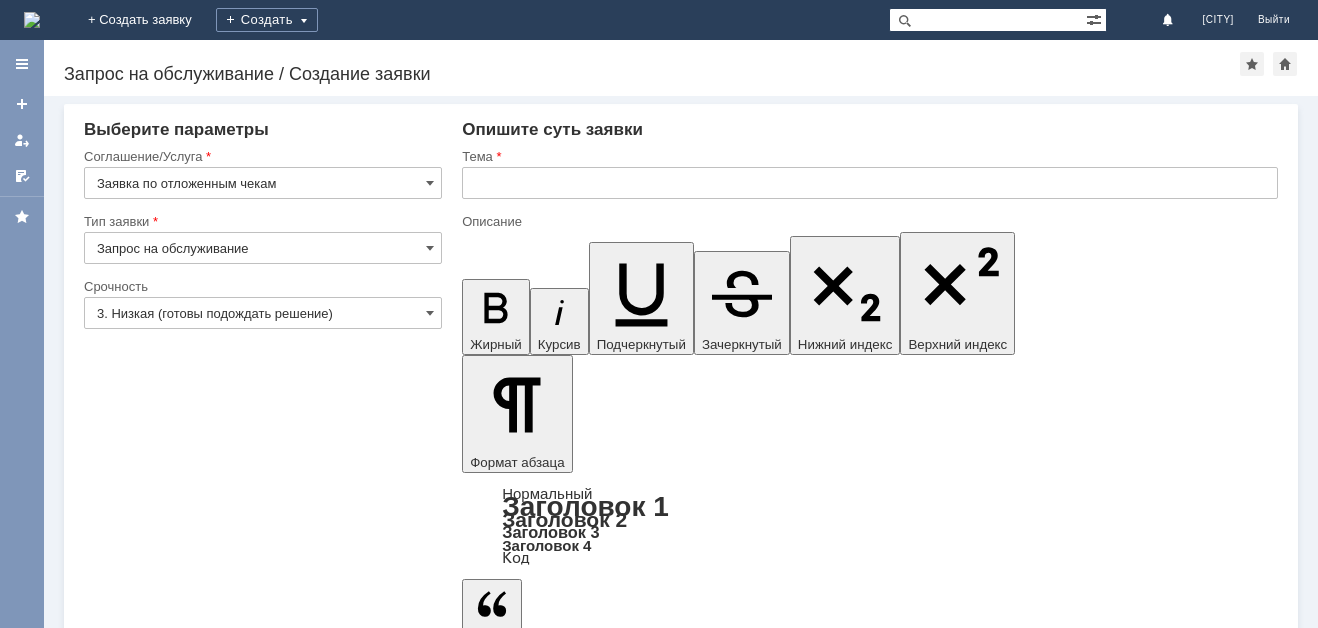 click on "3. Низкая (готовы подождать решение)" at bounding box center [263, 313] 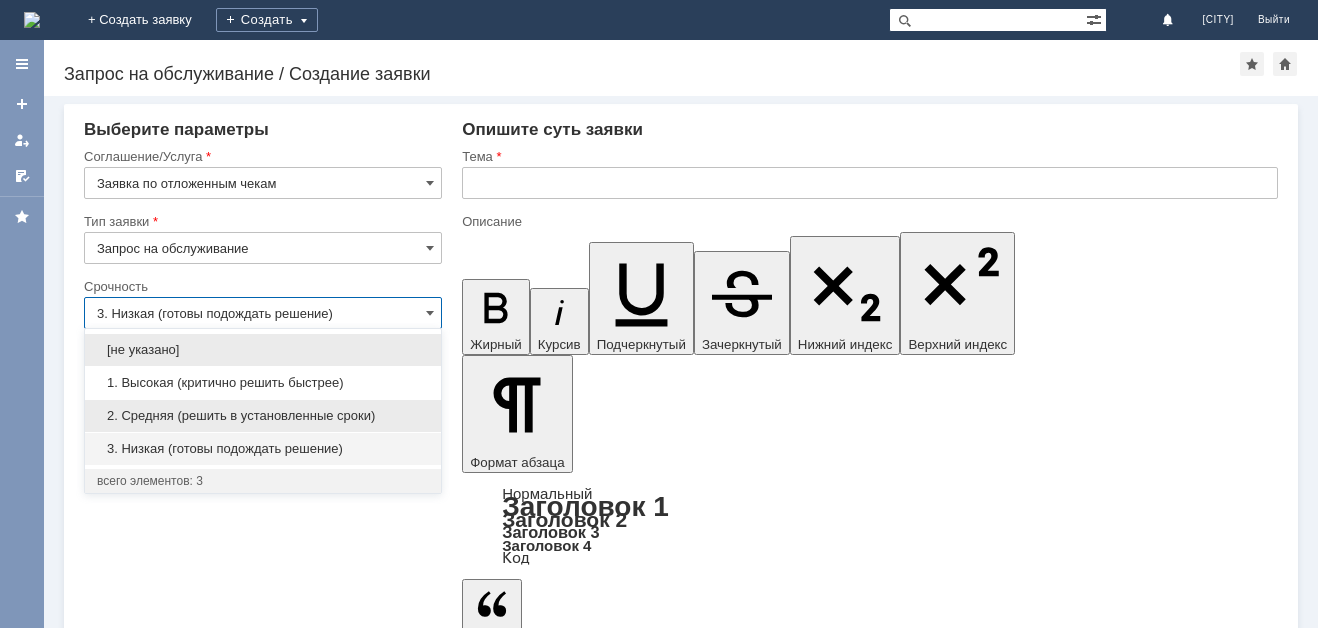click on "2. Средняя (решить в установленные сроки)" at bounding box center [263, 416] 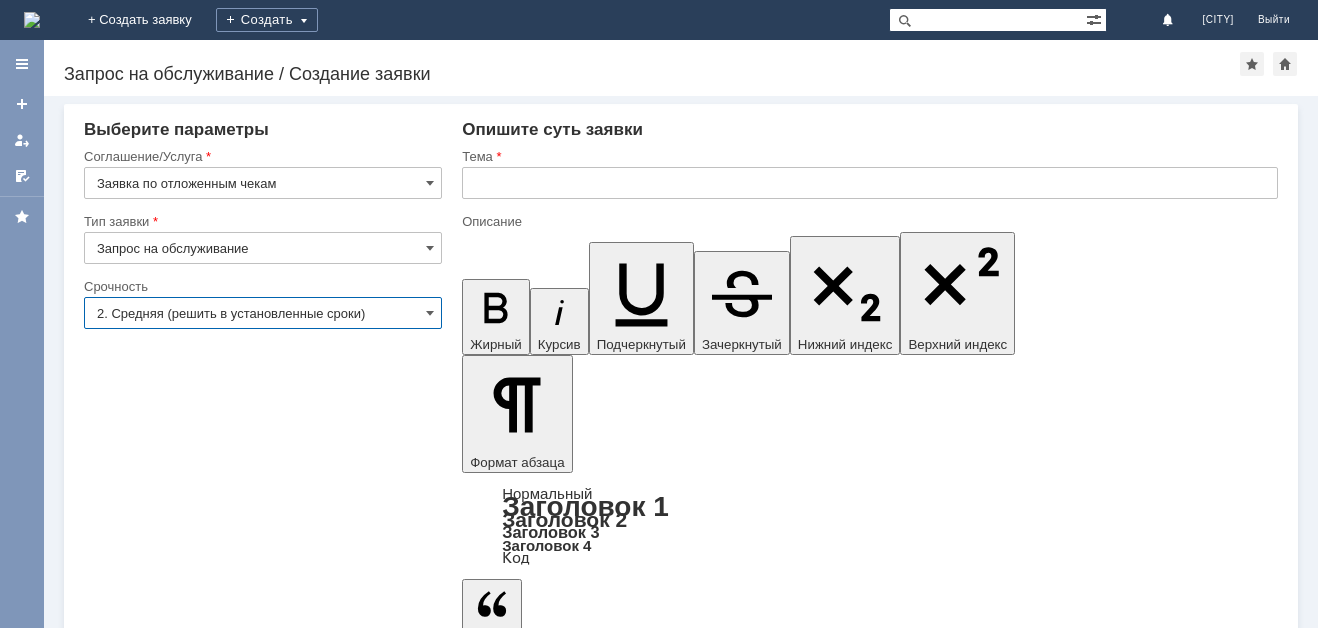 type on "2. Средняя (решить в установленные сроки)" 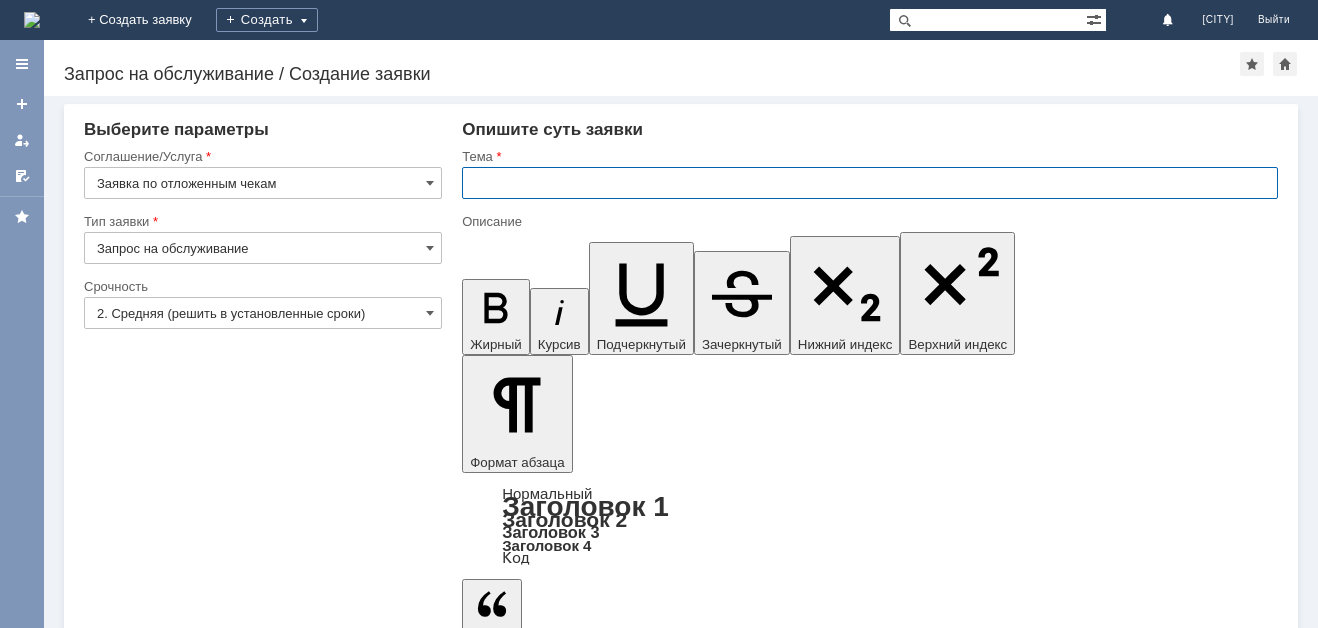 type on "Б" 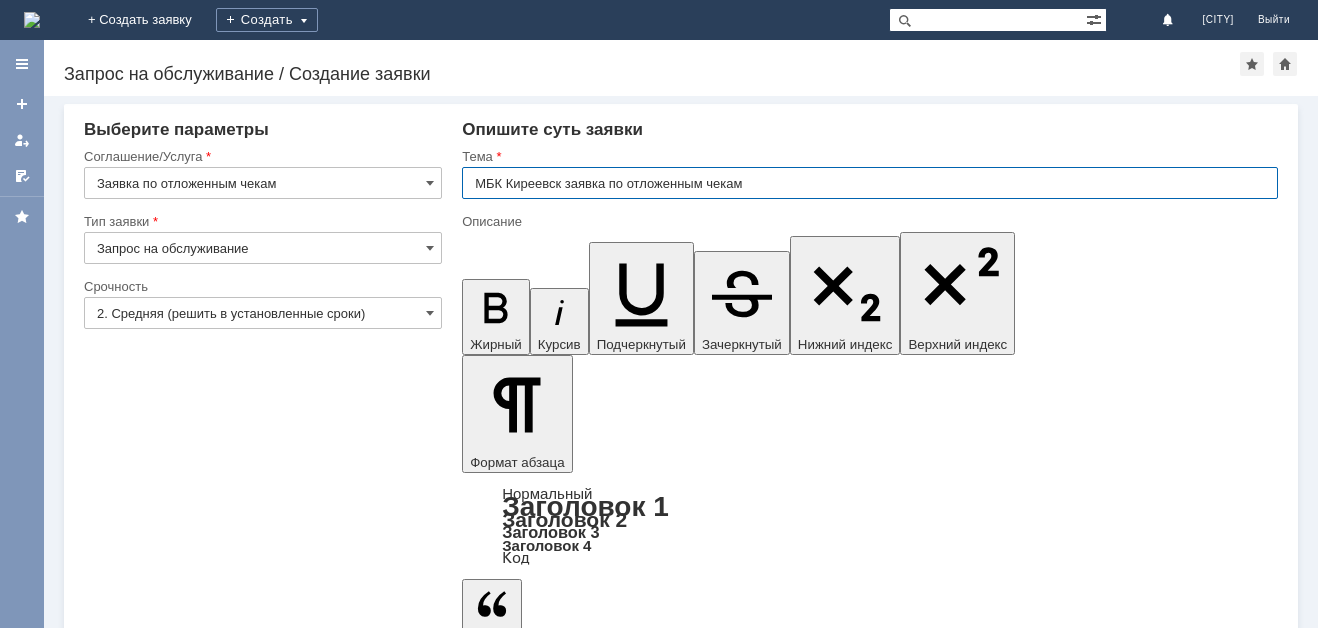 type on "МБК Киреевск заявка по отложенным чекам" 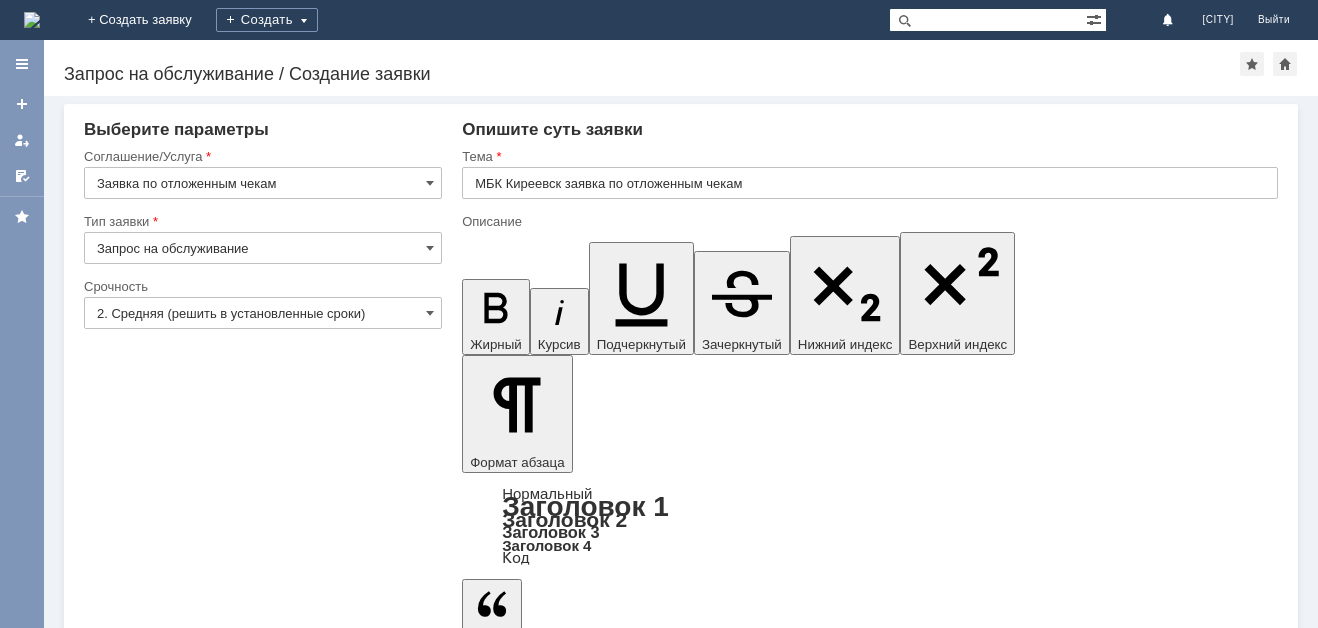 type 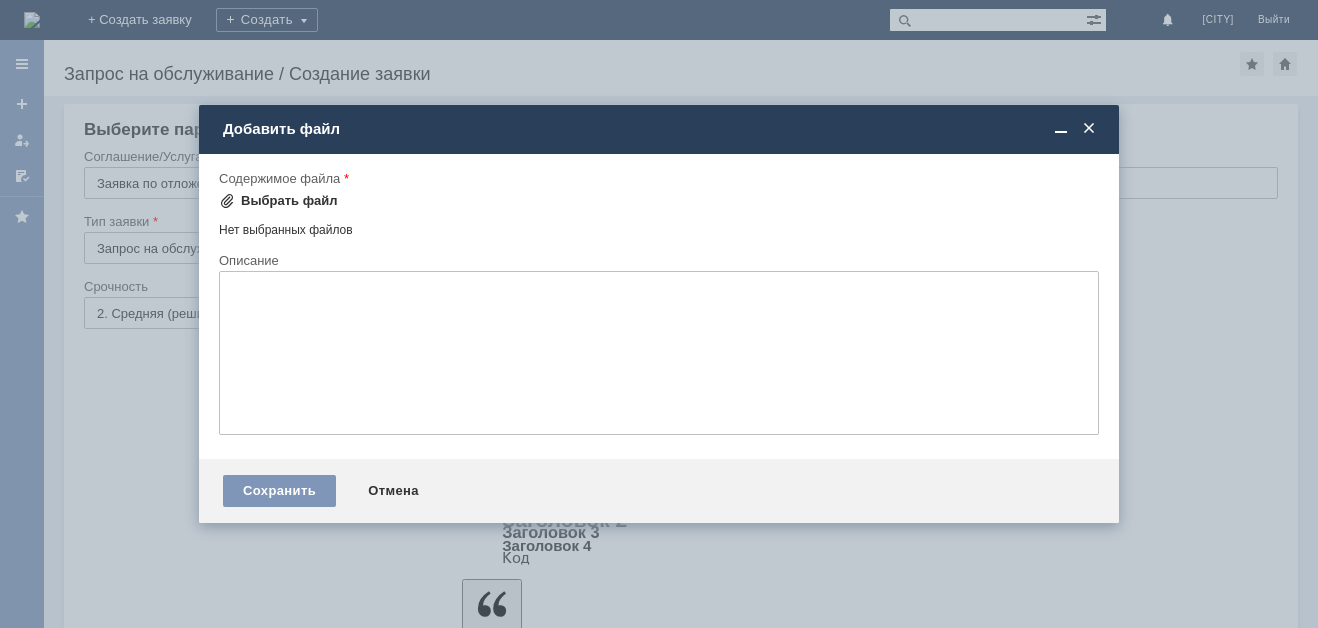 click on "Выбрать файл" at bounding box center (289, 201) 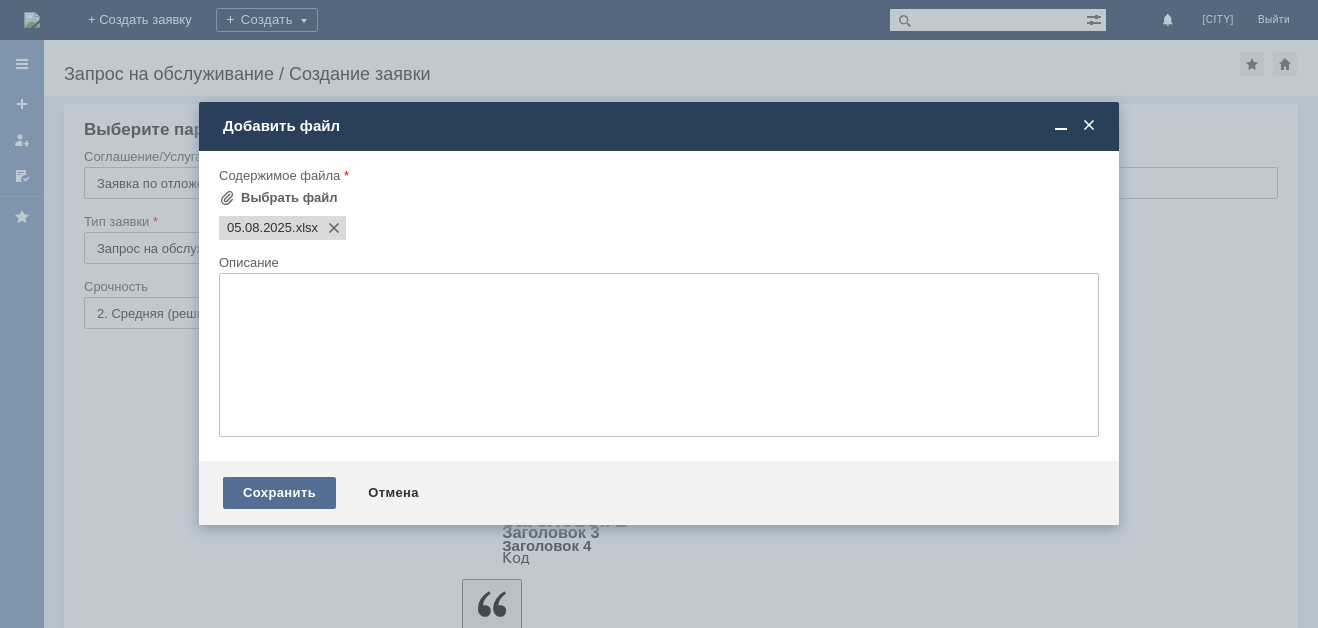 click on "Сохранить" at bounding box center [279, 493] 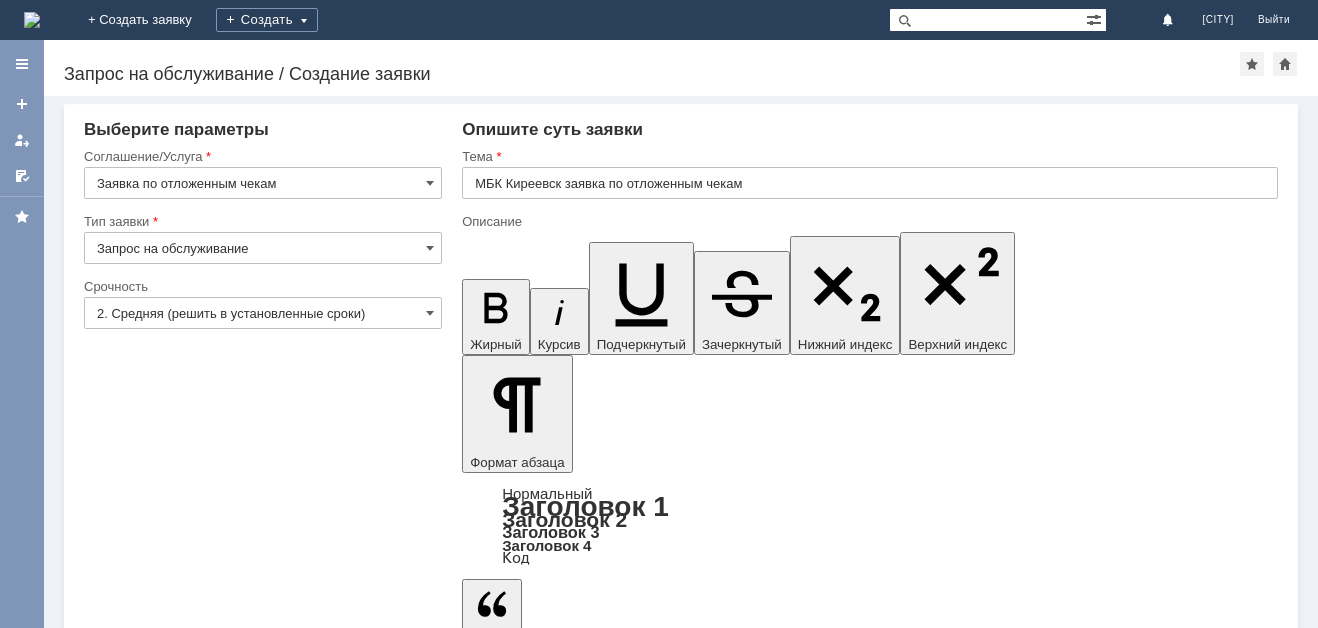click on "Сохранить" at bounding box center [144, 5623] 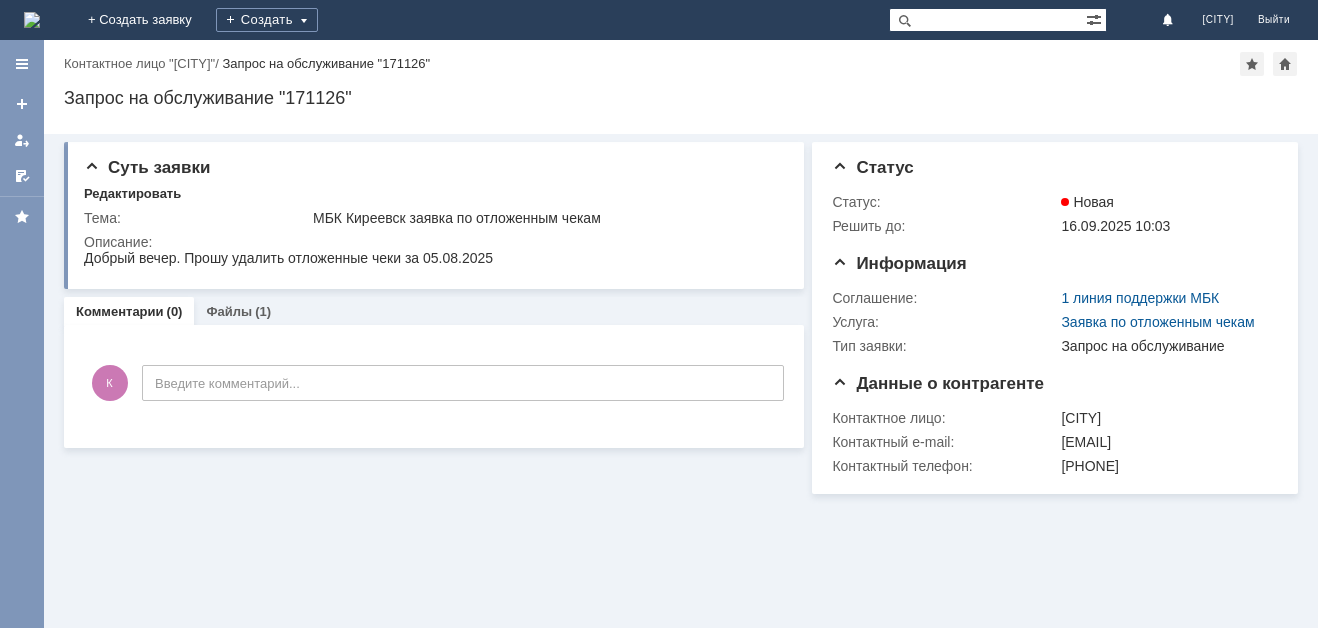 scroll, scrollTop: 0, scrollLeft: 0, axis: both 